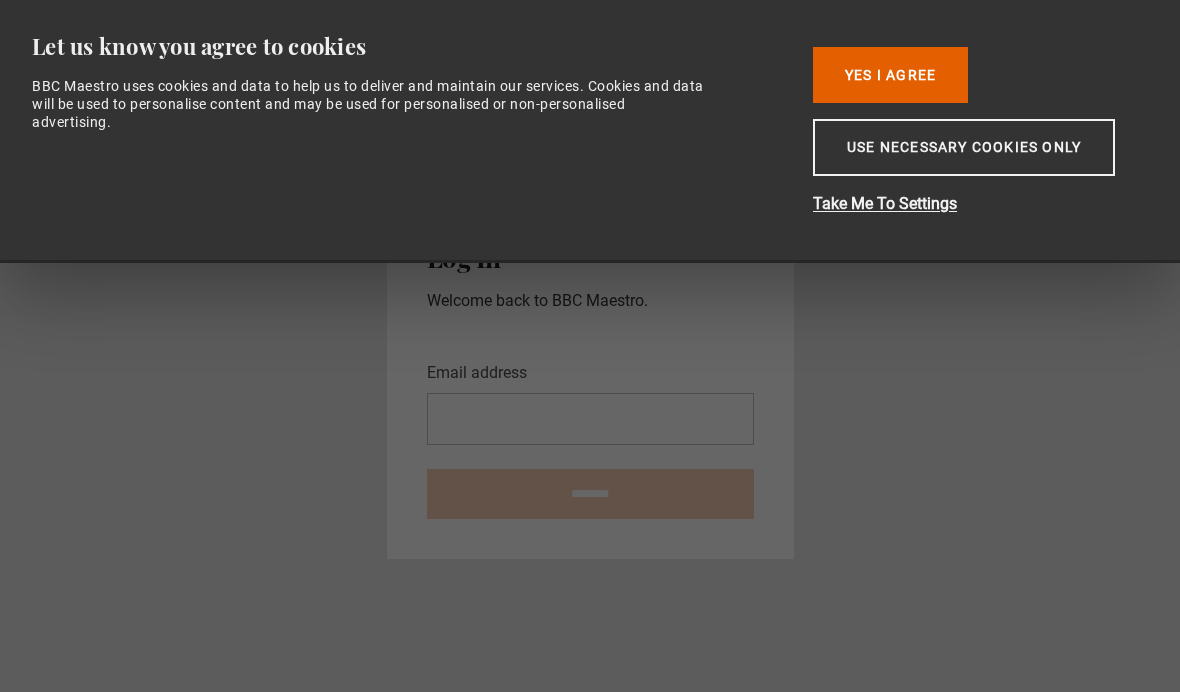 scroll, scrollTop: 0, scrollLeft: 0, axis: both 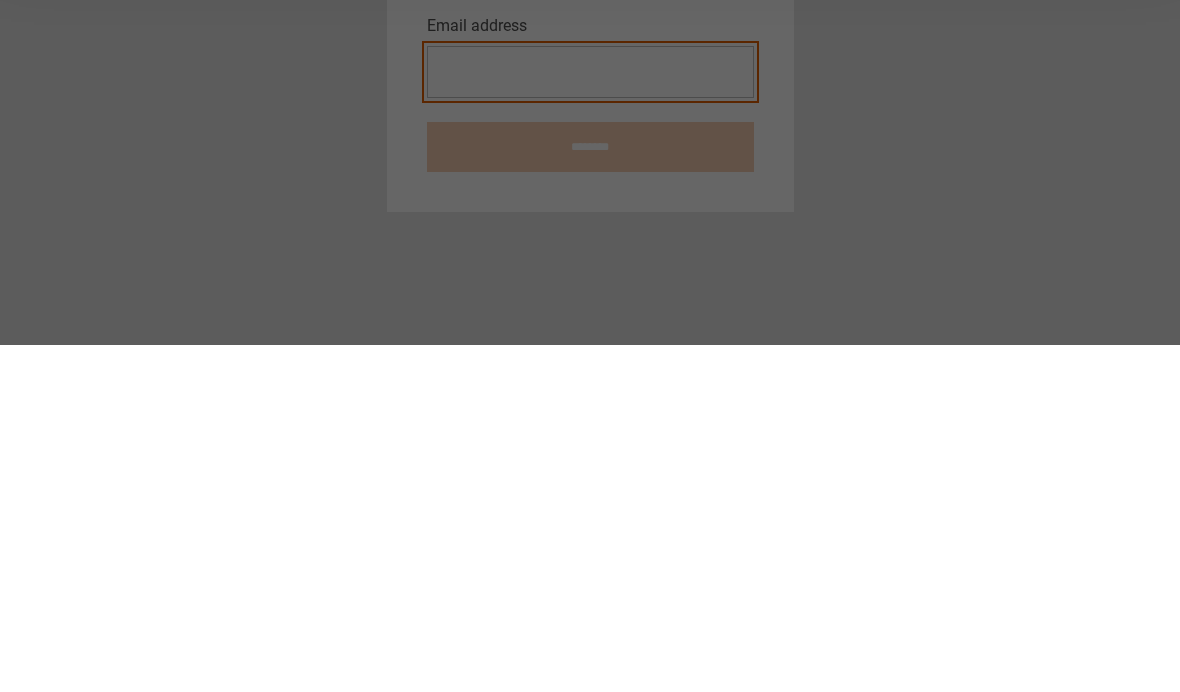 click on "Email address" at bounding box center [590, 419] 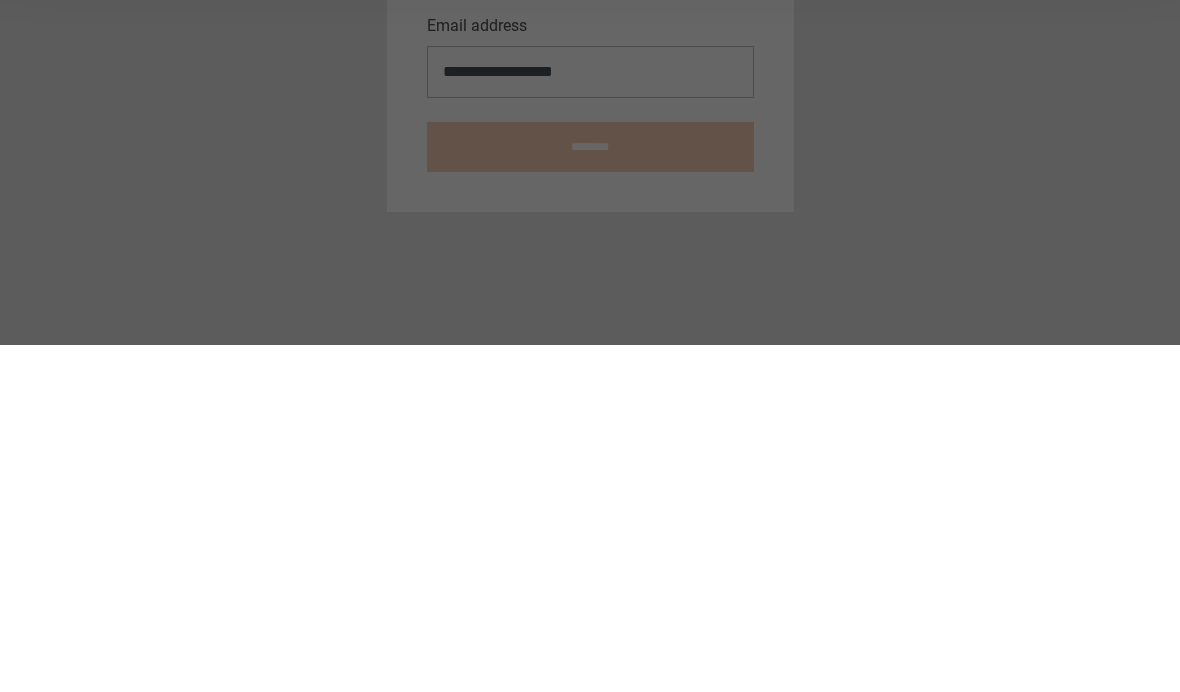 scroll, scrollTop: 82, scrollLeft: 0, axis: vertical 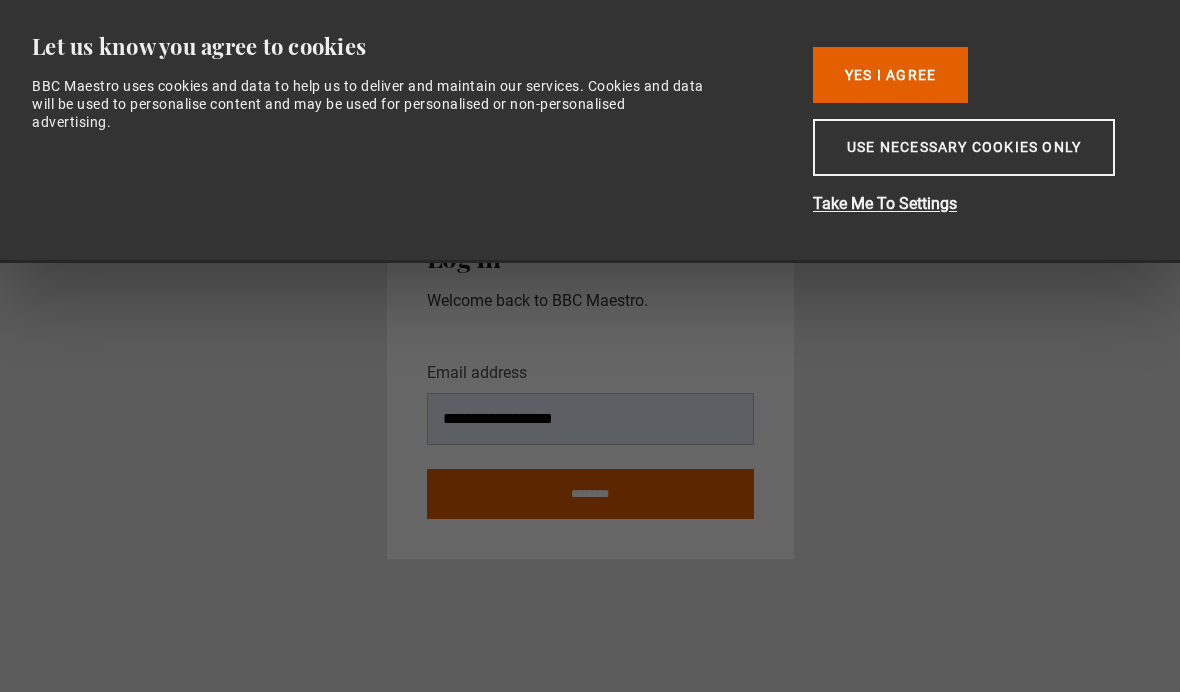click on "********" at bounding box center [590, 494] 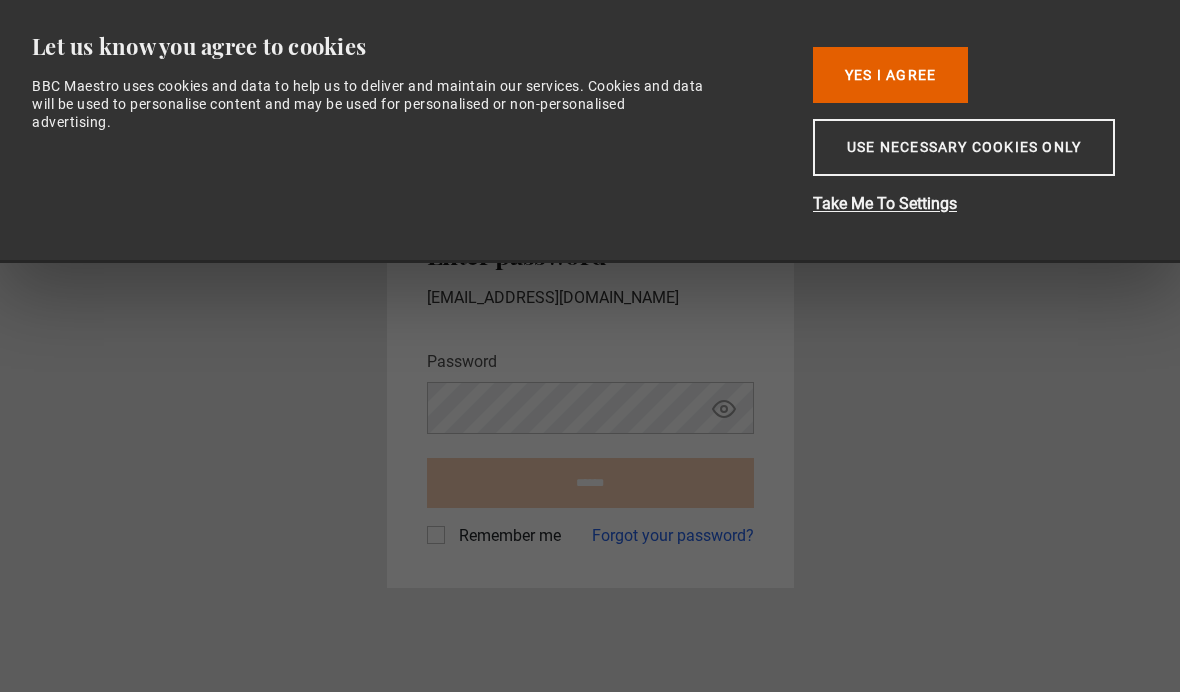 scroll, scrollTop: 0, scrollLeft: 0, axis: both 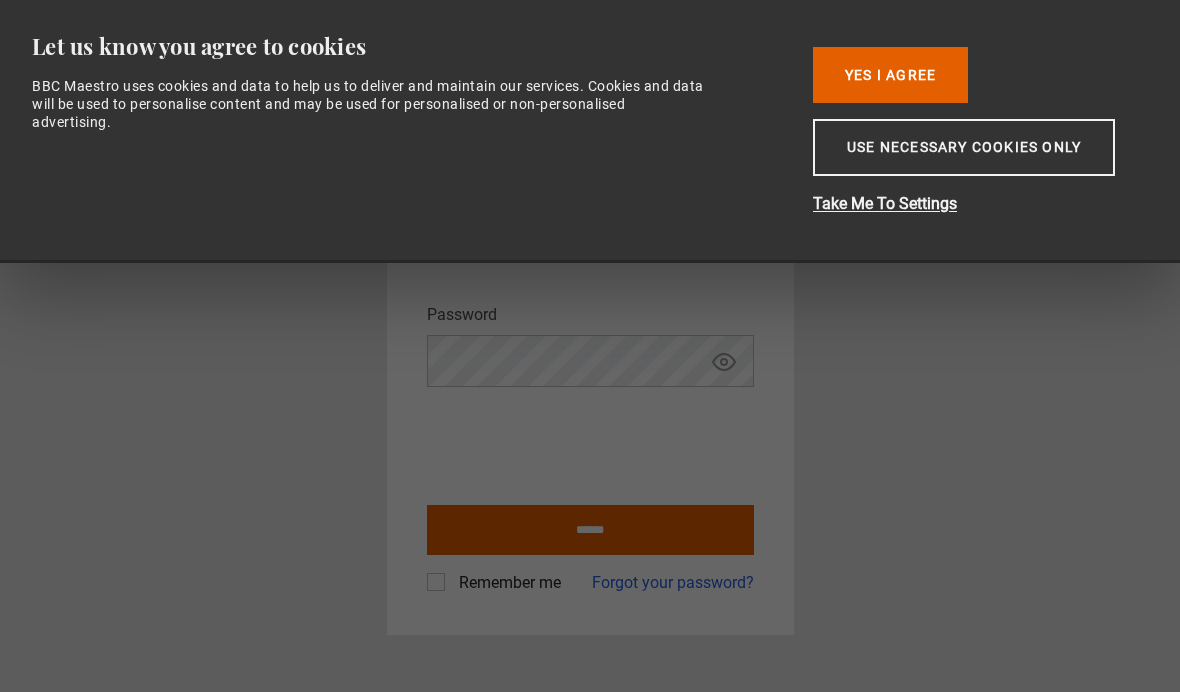 click on "******" at bounding box center [590, 530] 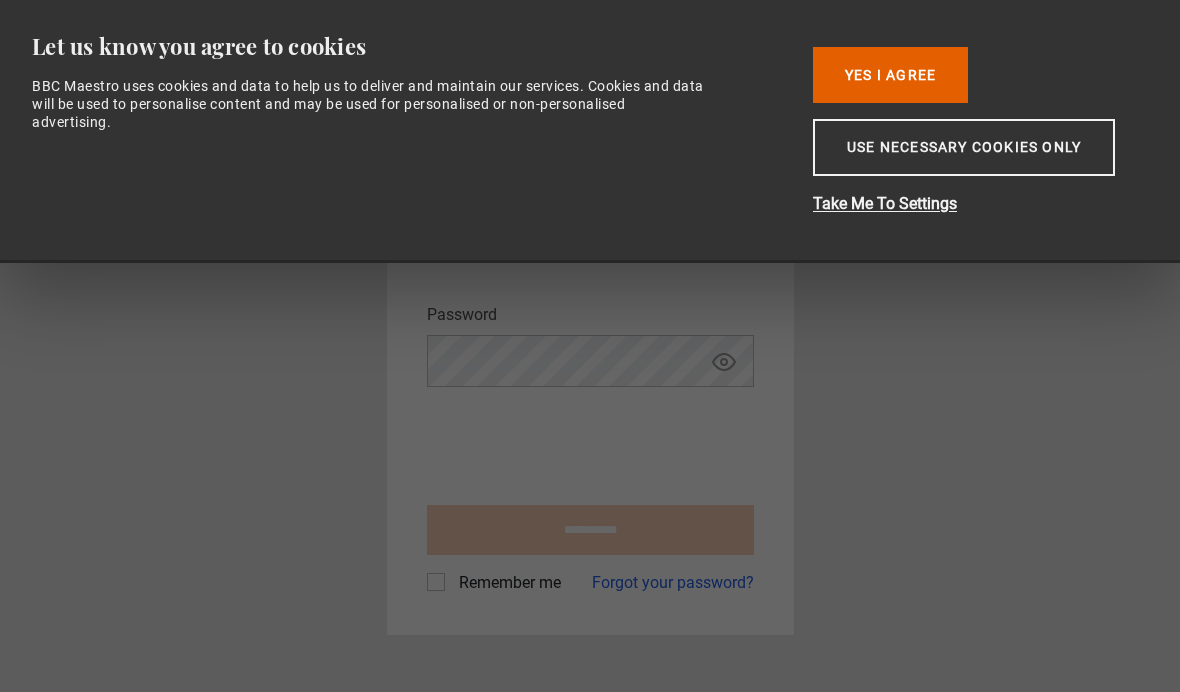 type on "**********" 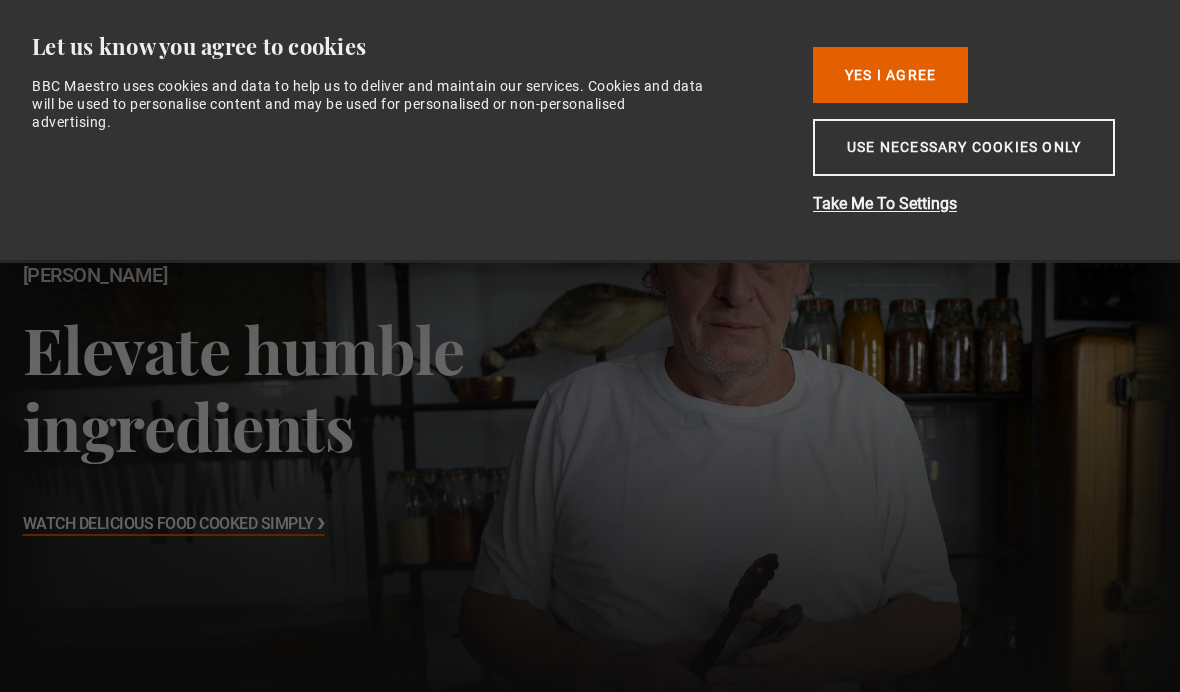 scroll, scrollTop: 0, scrollLeft: 0, axis: both 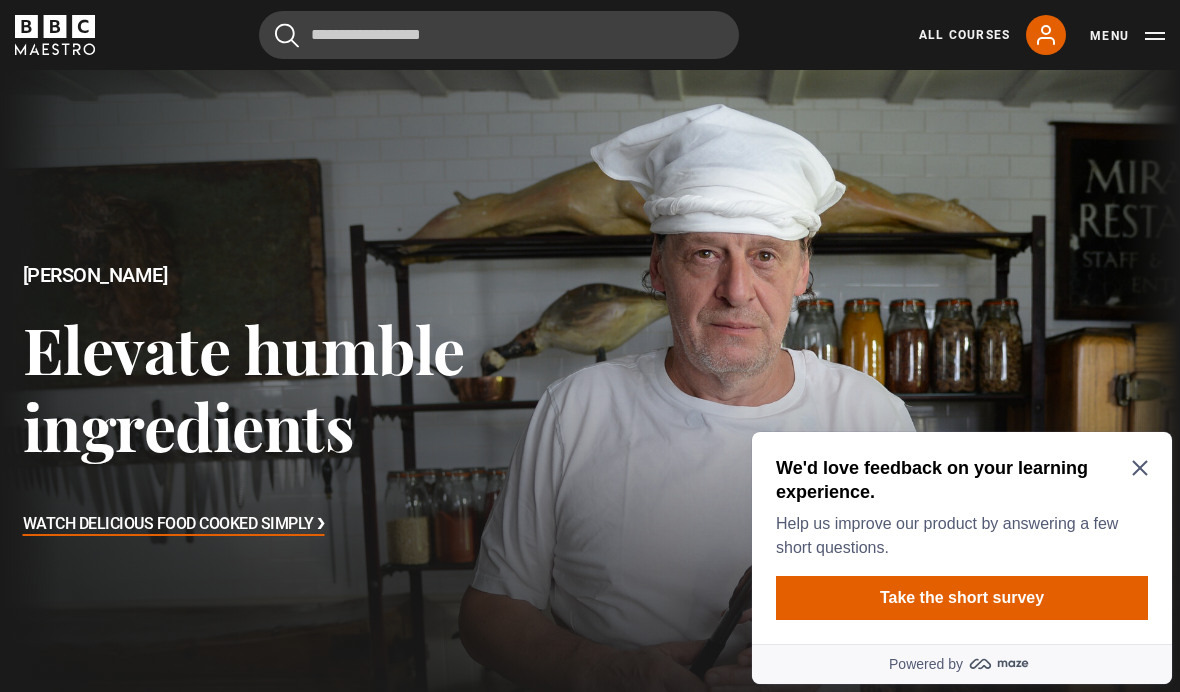 click 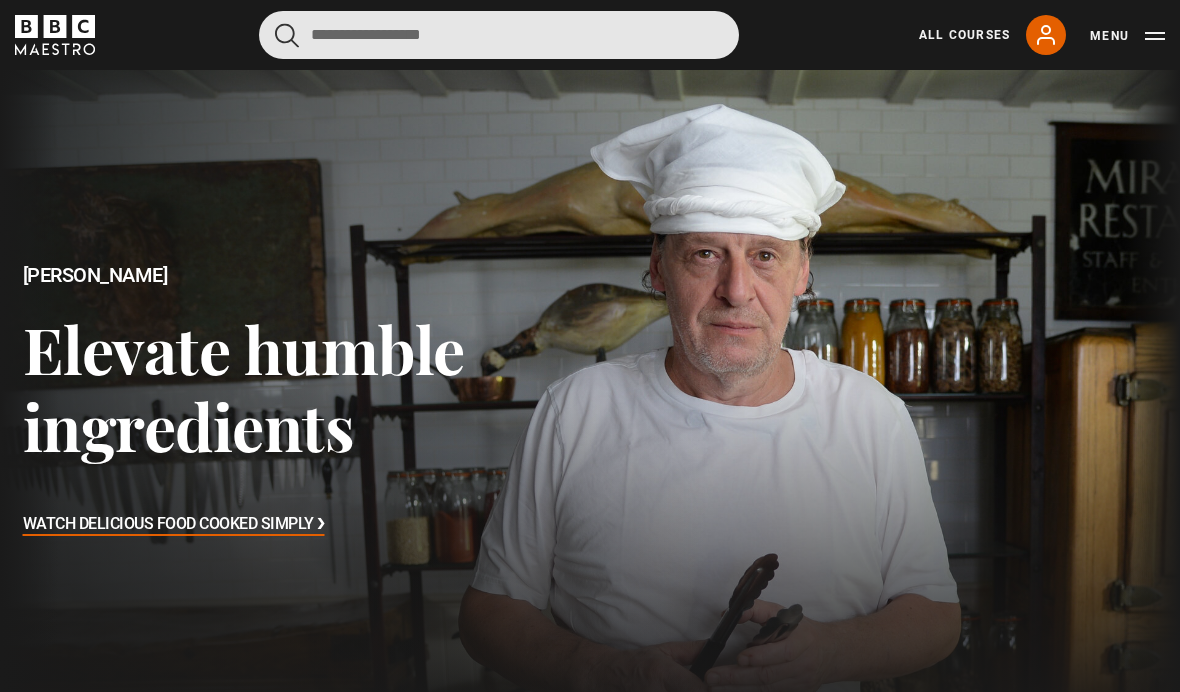 click at bounding box center (499, 35) 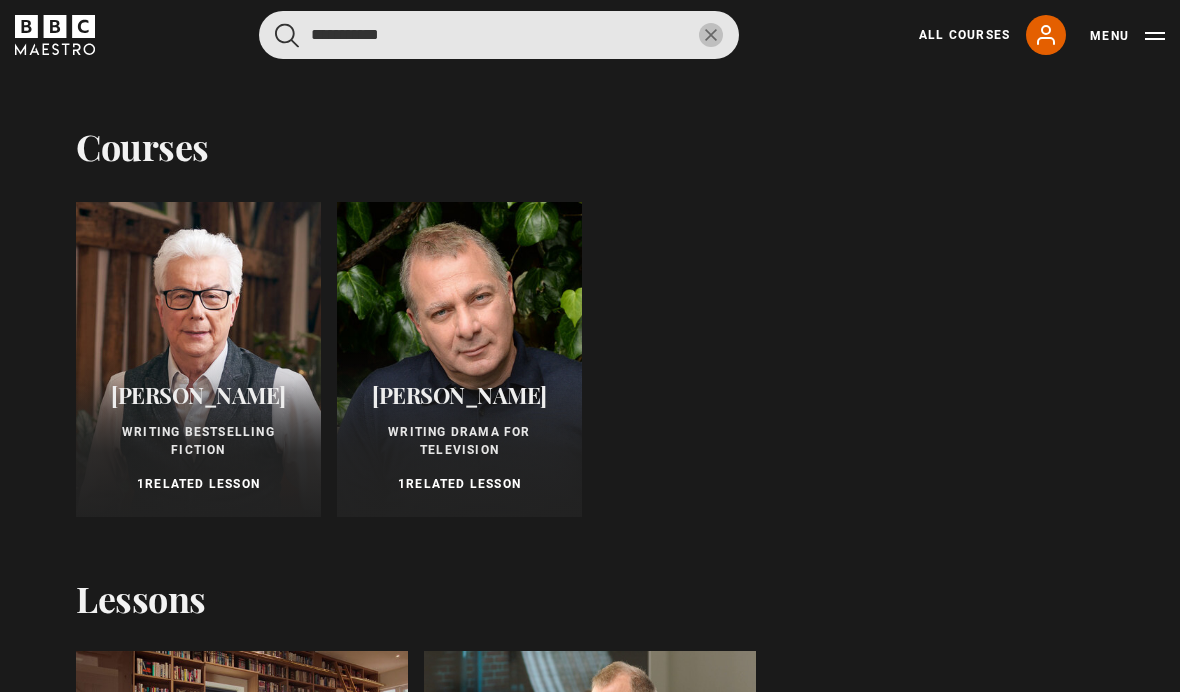 type on "**********" 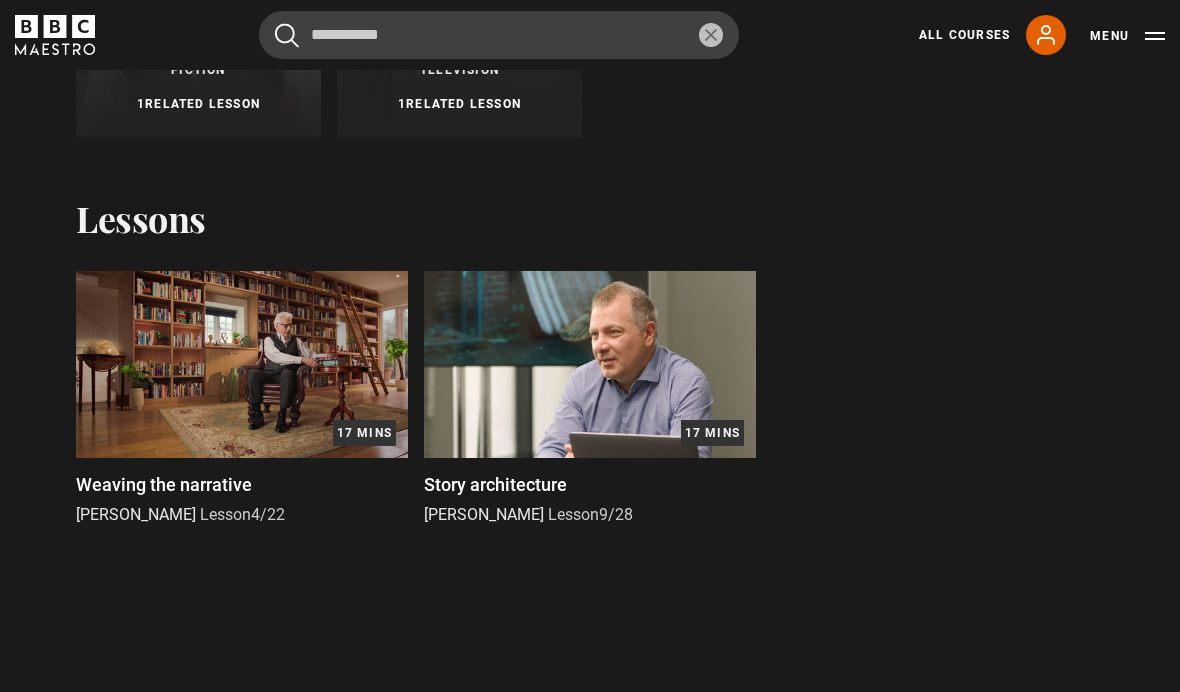 scroll, scrollTop: 380, scrollLeft: 0, axis: vertical 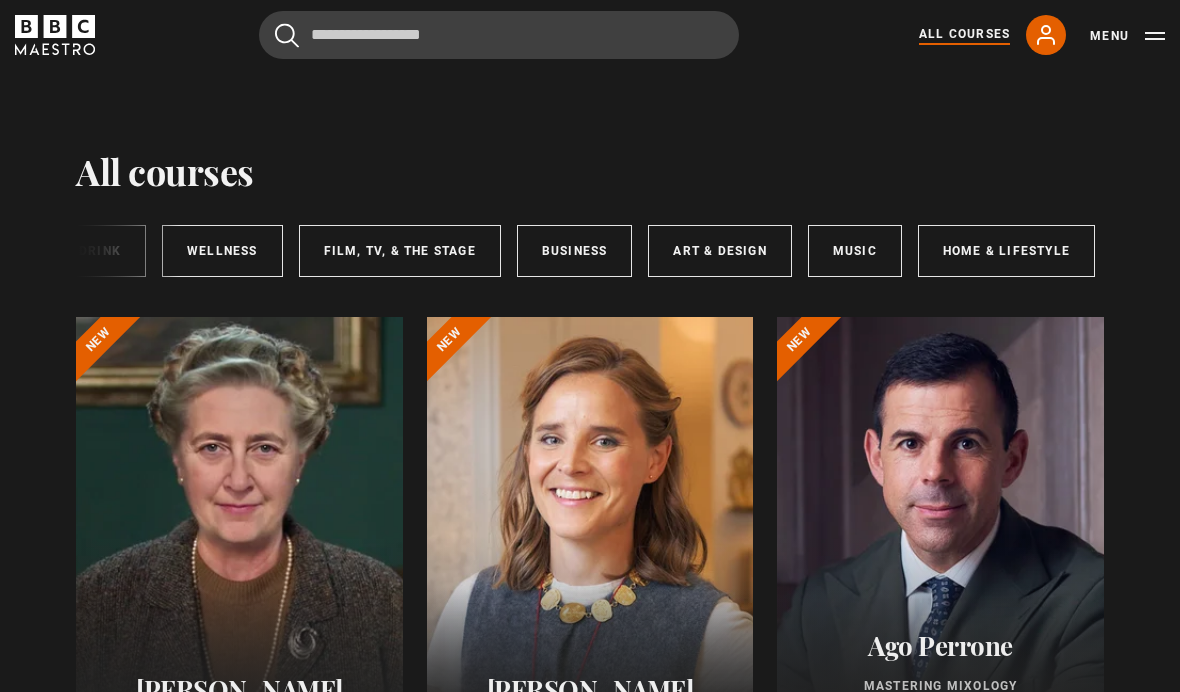 click on "Home & Lifestyle" at bounding box center [1006, 251] 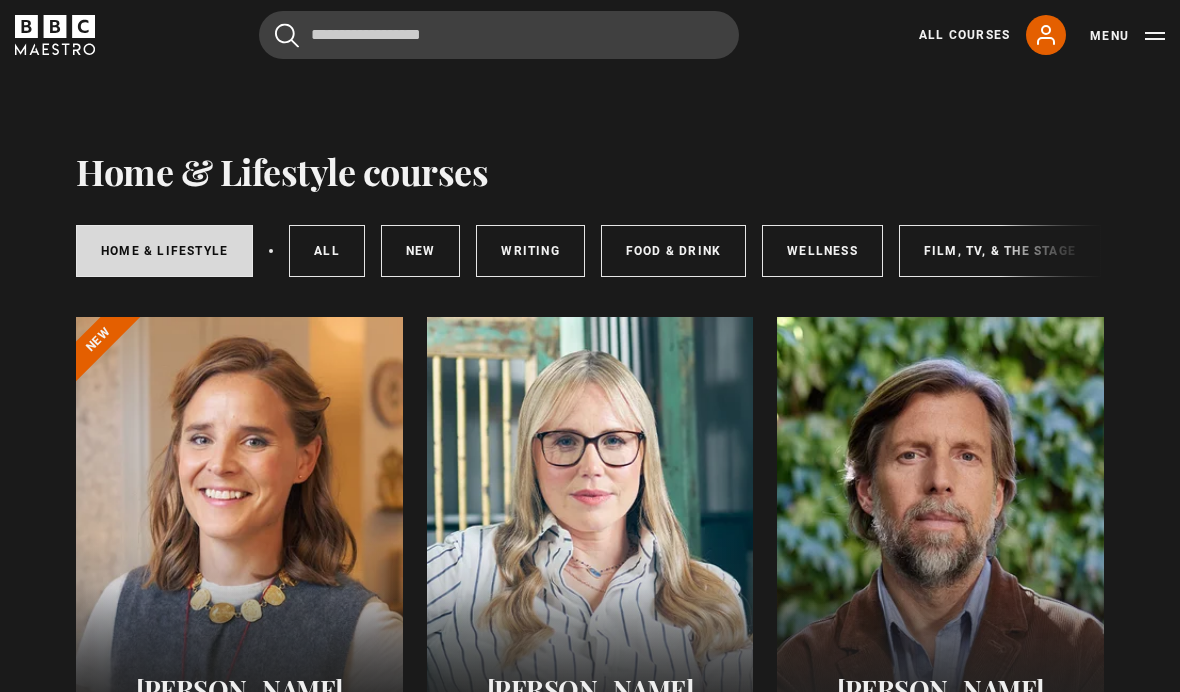 scroll, scrollTop: 0, scrollLeft: 0, axis: both 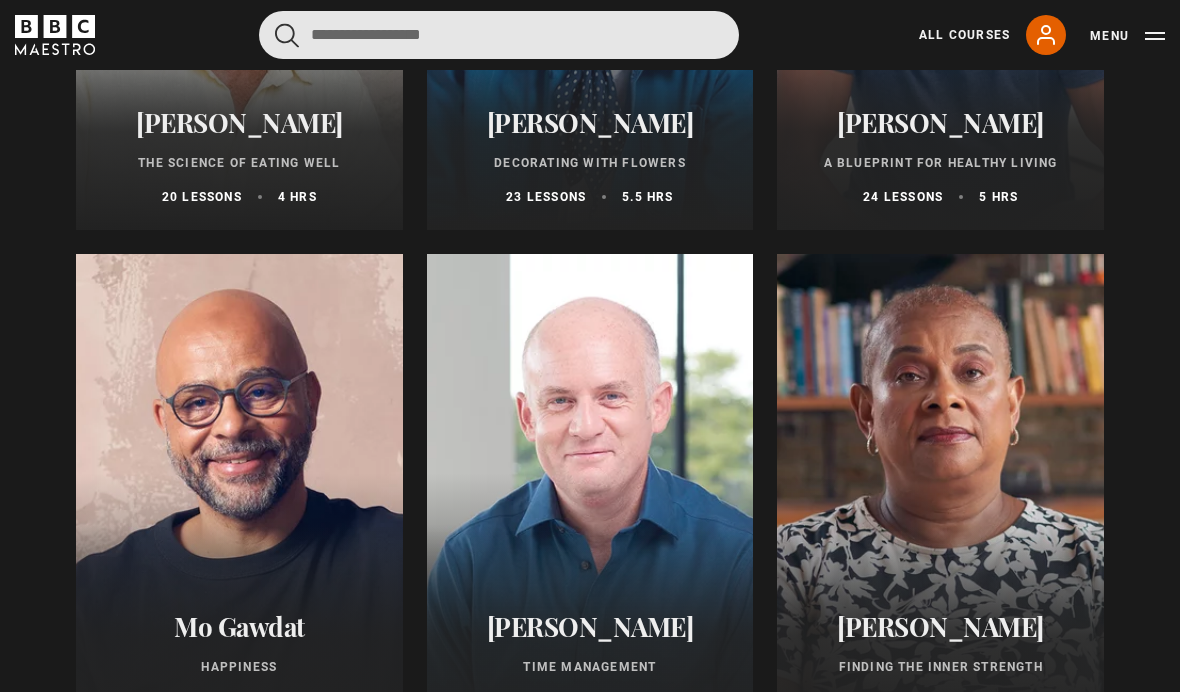 click at bounding box center [499, 35] 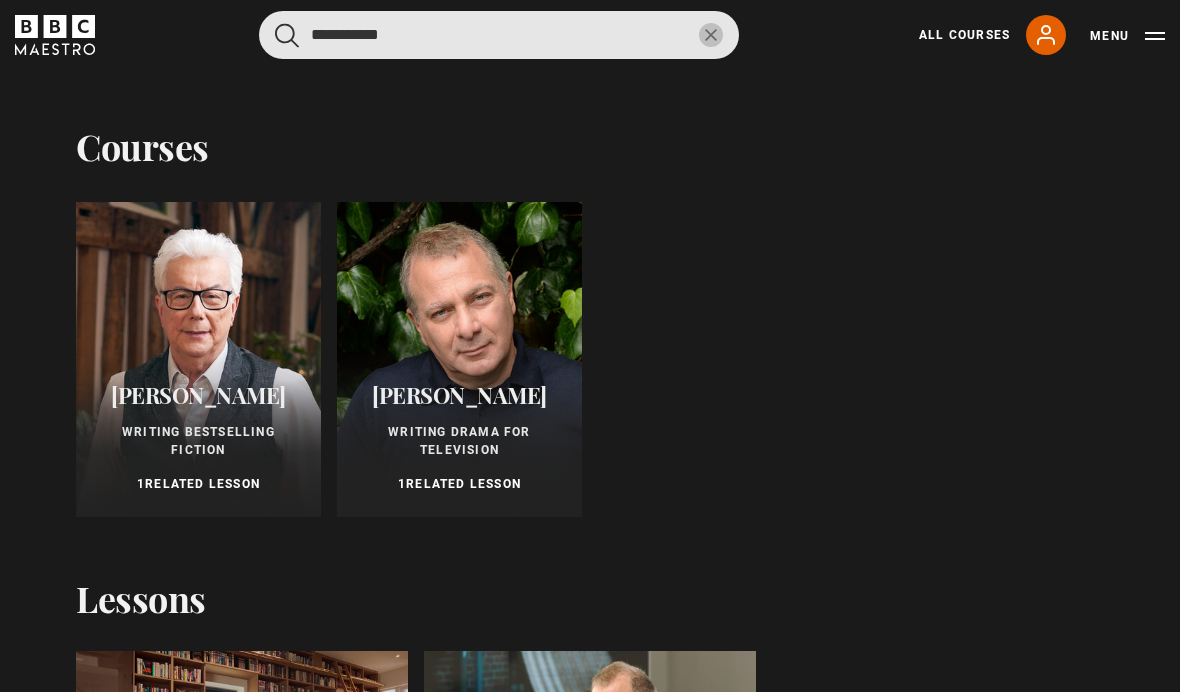 click at bounding box center (287, 35) 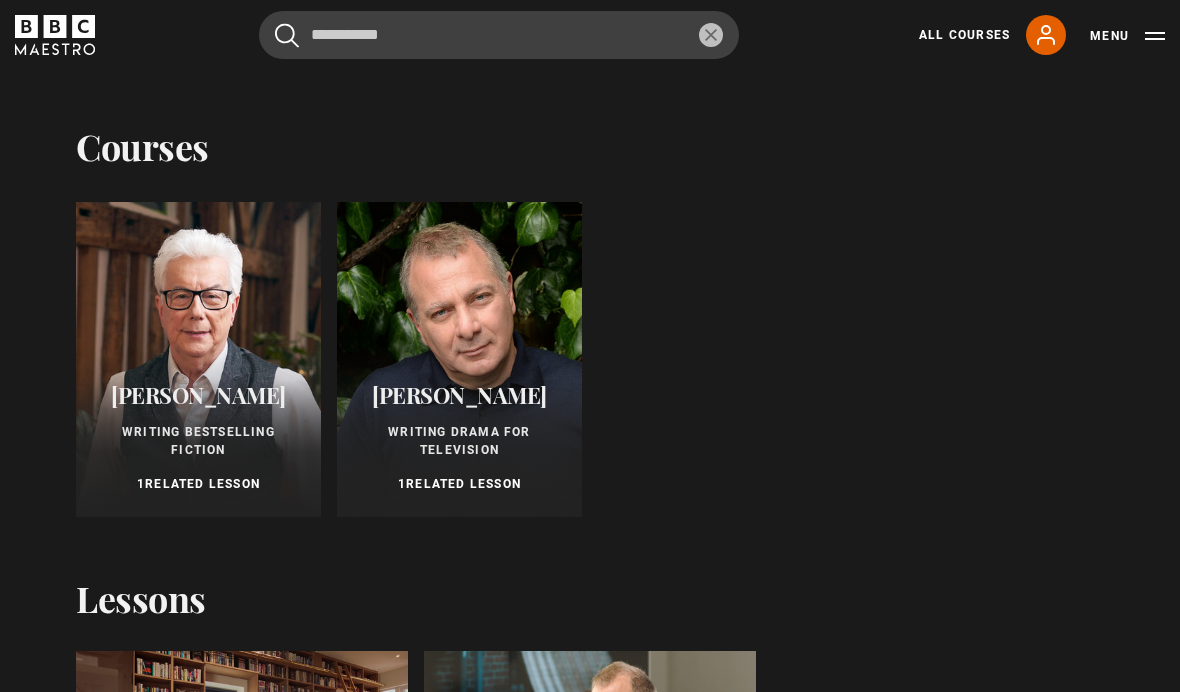 scroll, scrollTop: 1071, scrollLeft: 0, axis: vertical 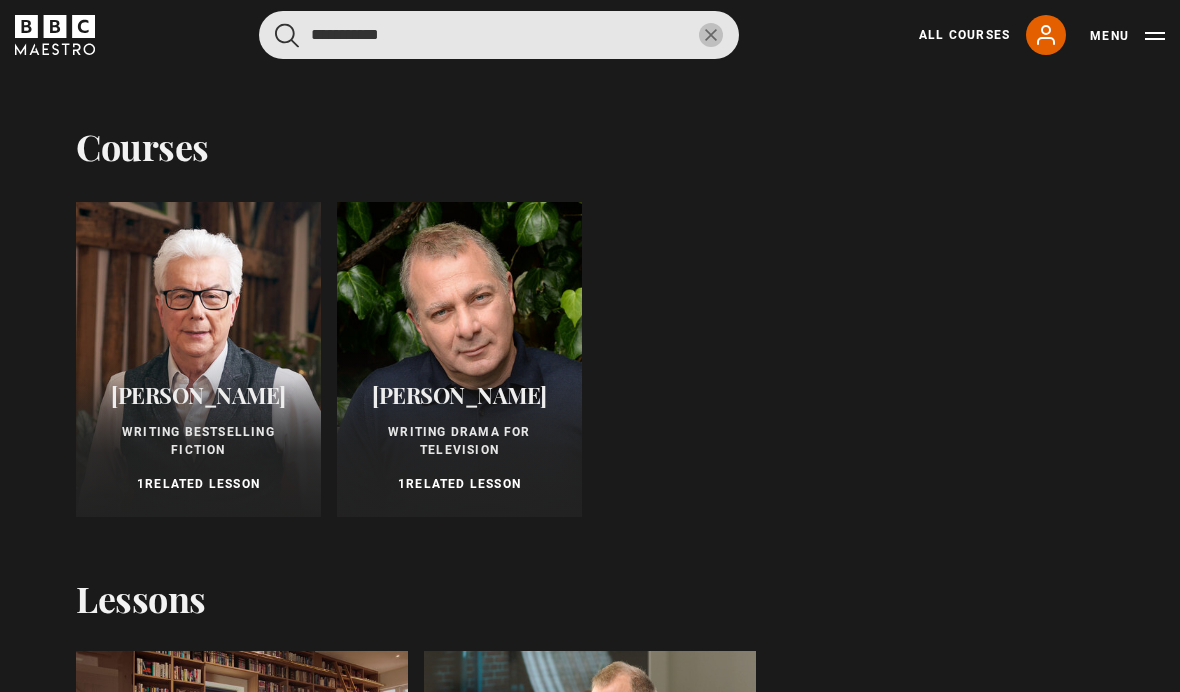 click on "**********" at bounding box center (499, 35) 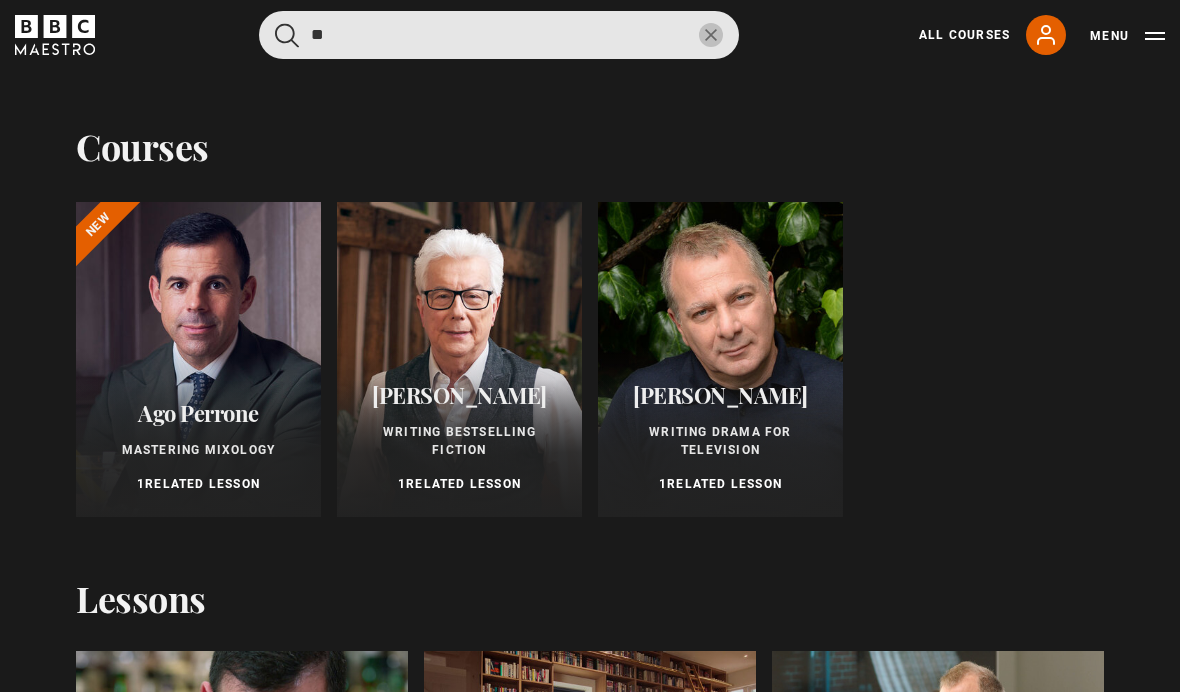 type on "*" 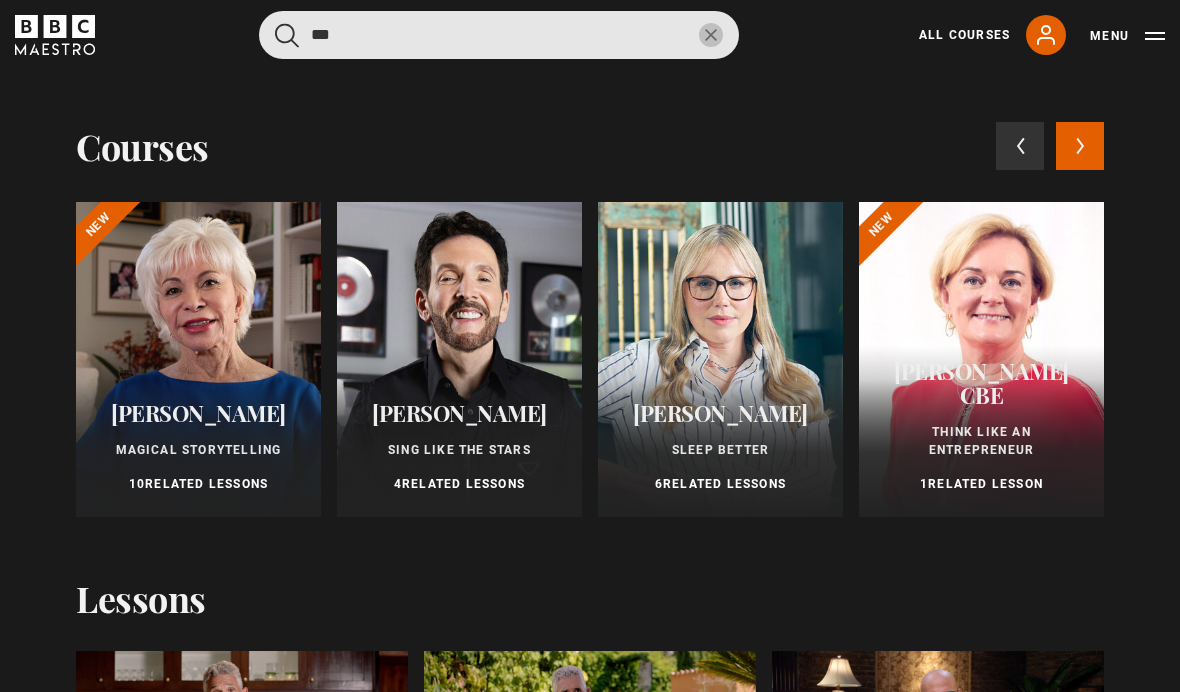 type on "***" 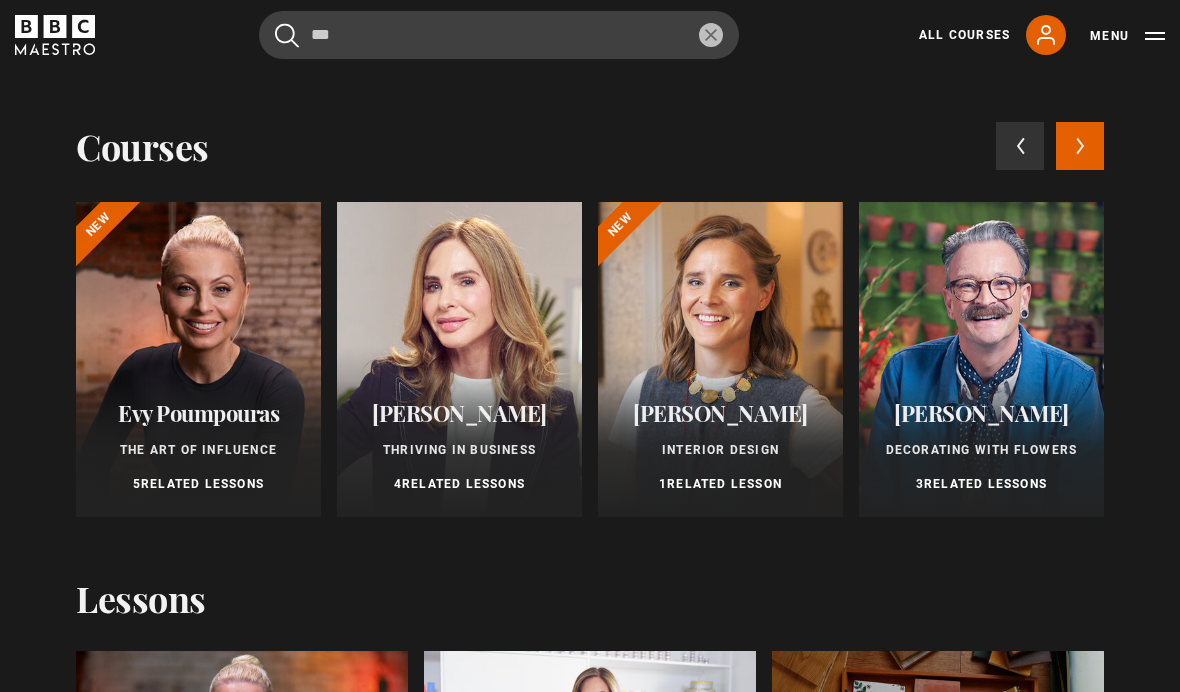 scroll, scrollTop: 1071, scrollLeft: 0, axis: vertical 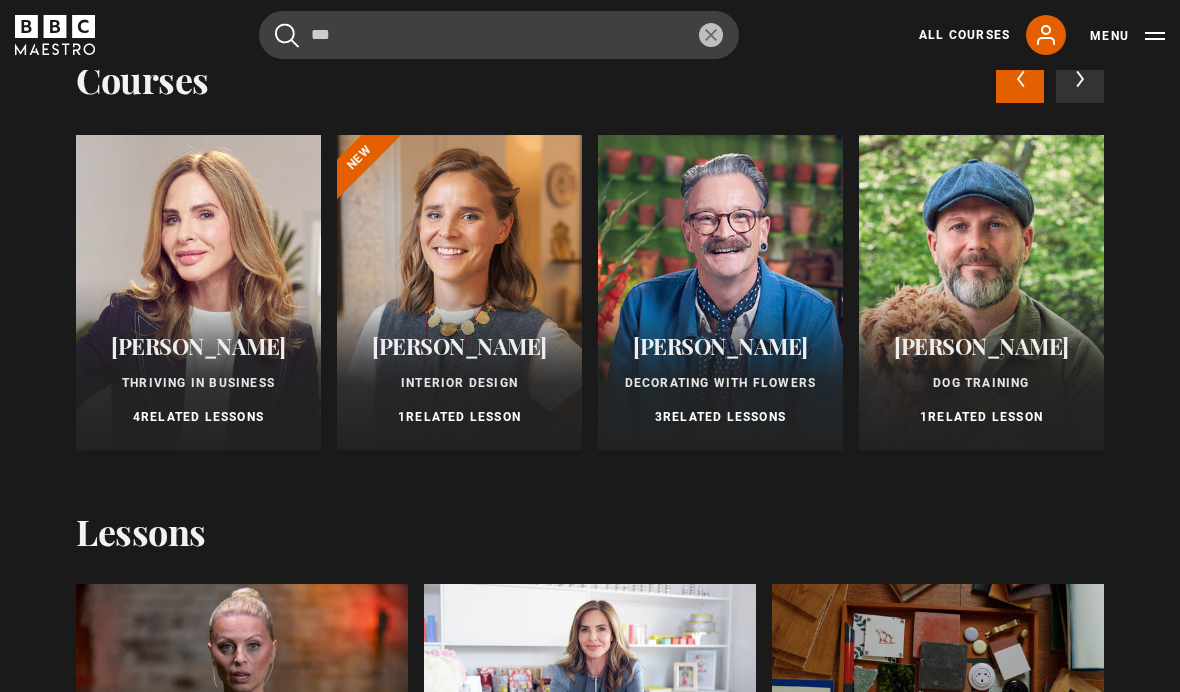click at bounding box center (981, 292) 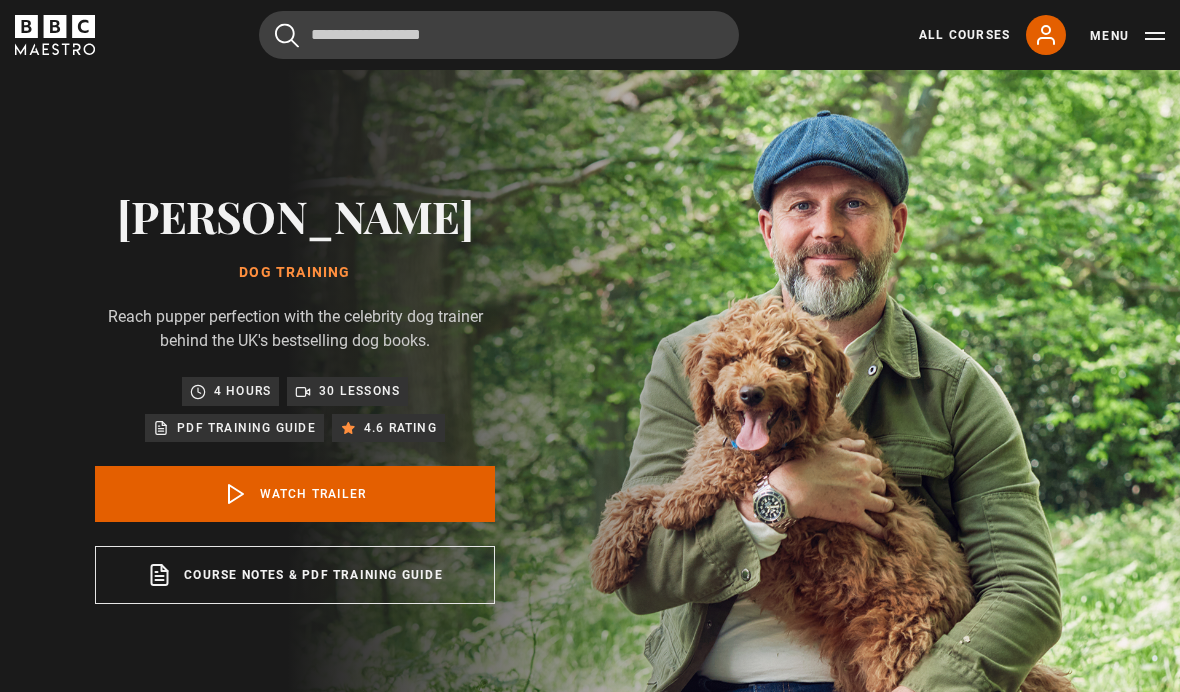 scroll, scrollTop: 0, scrollLeft: 0, axis: both 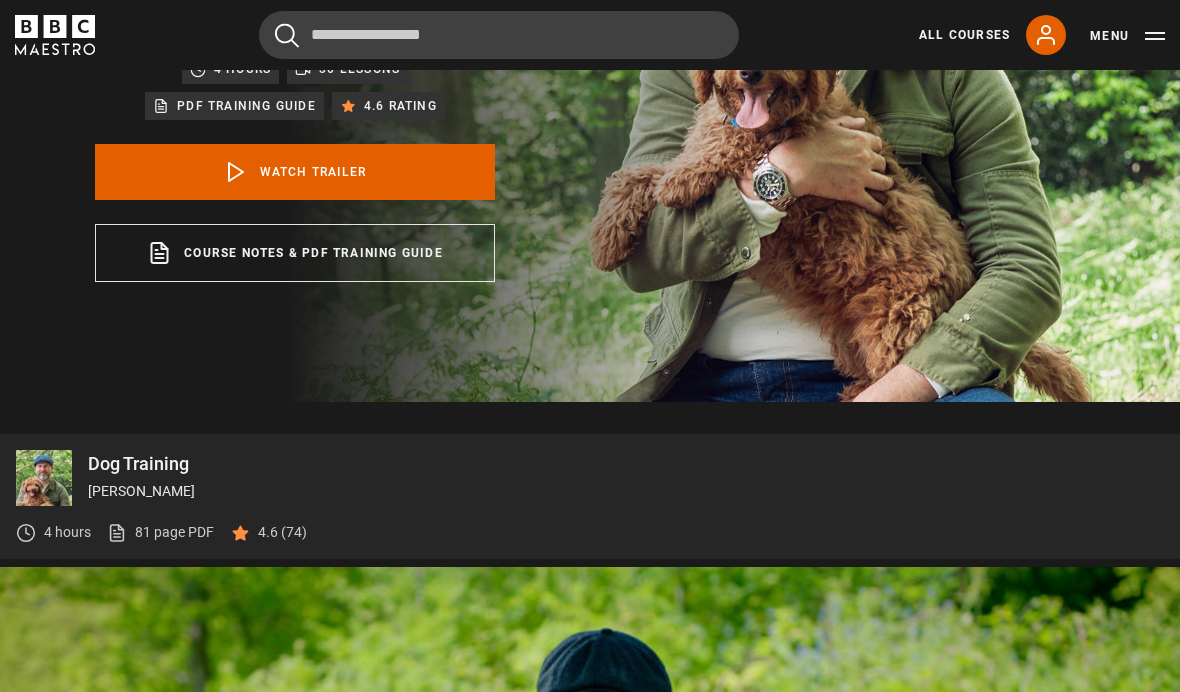 click on "Course notes & PDF training guide
opens in a new tab" at bounding box center [295, 254] 